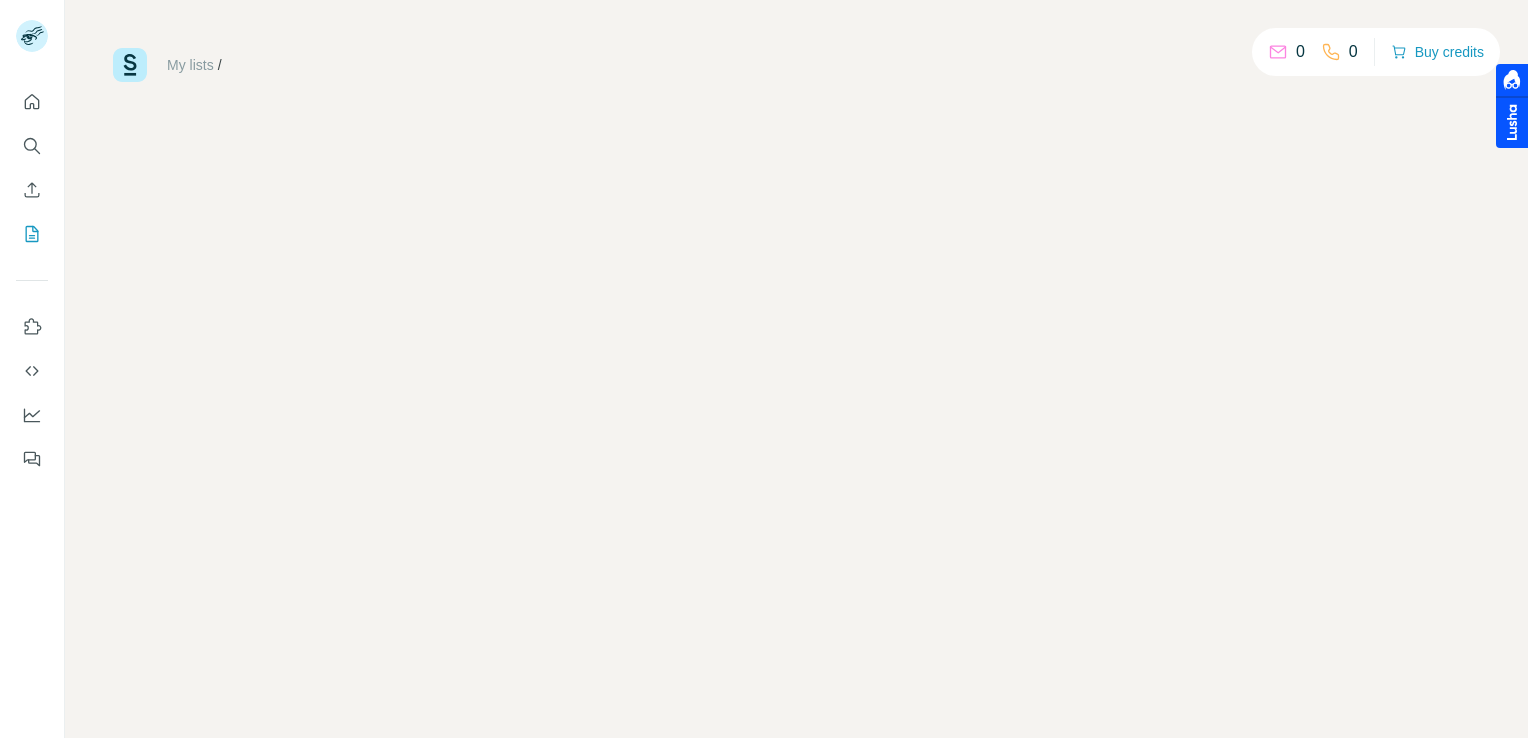 scroll, scrollTop: 0, scrollLeft: 0, axis: both 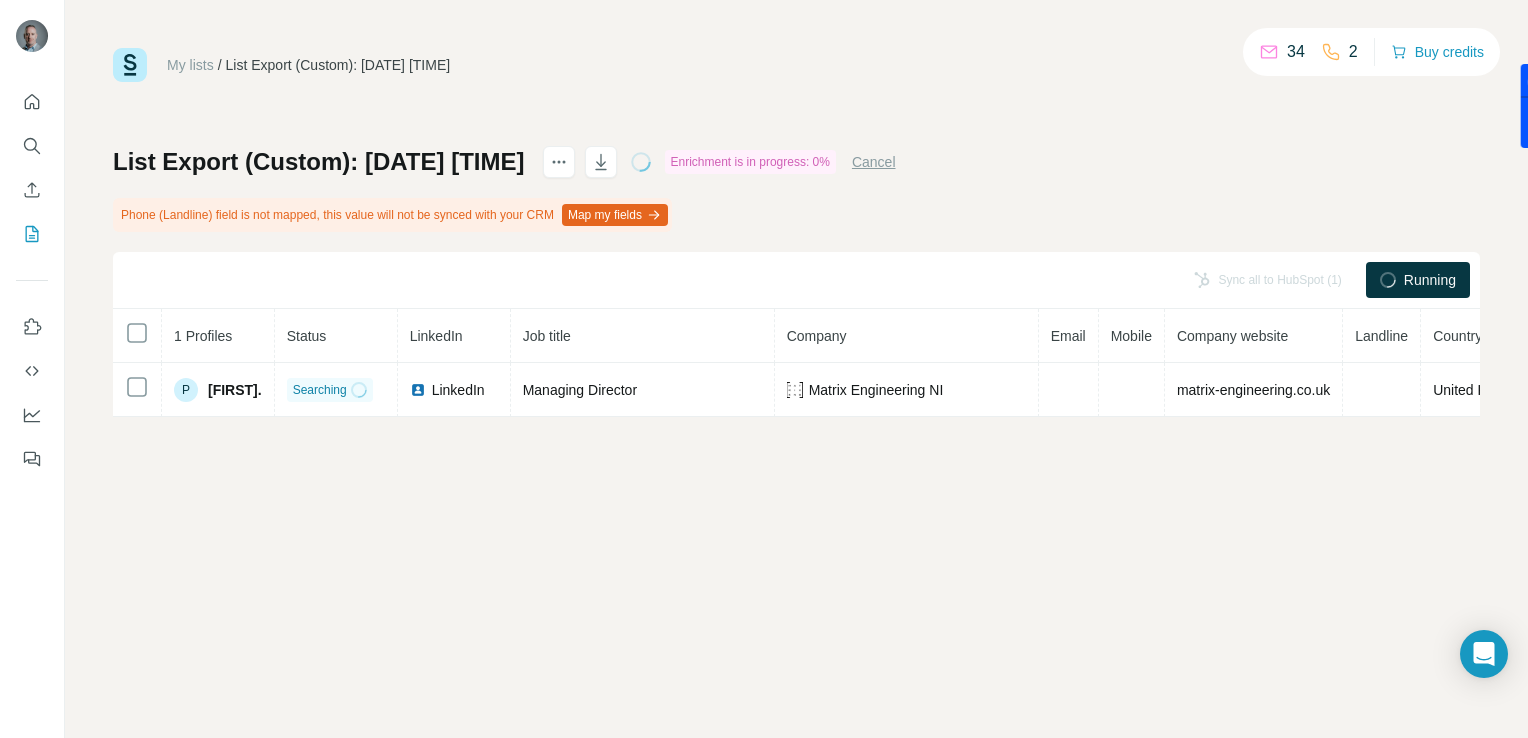 click 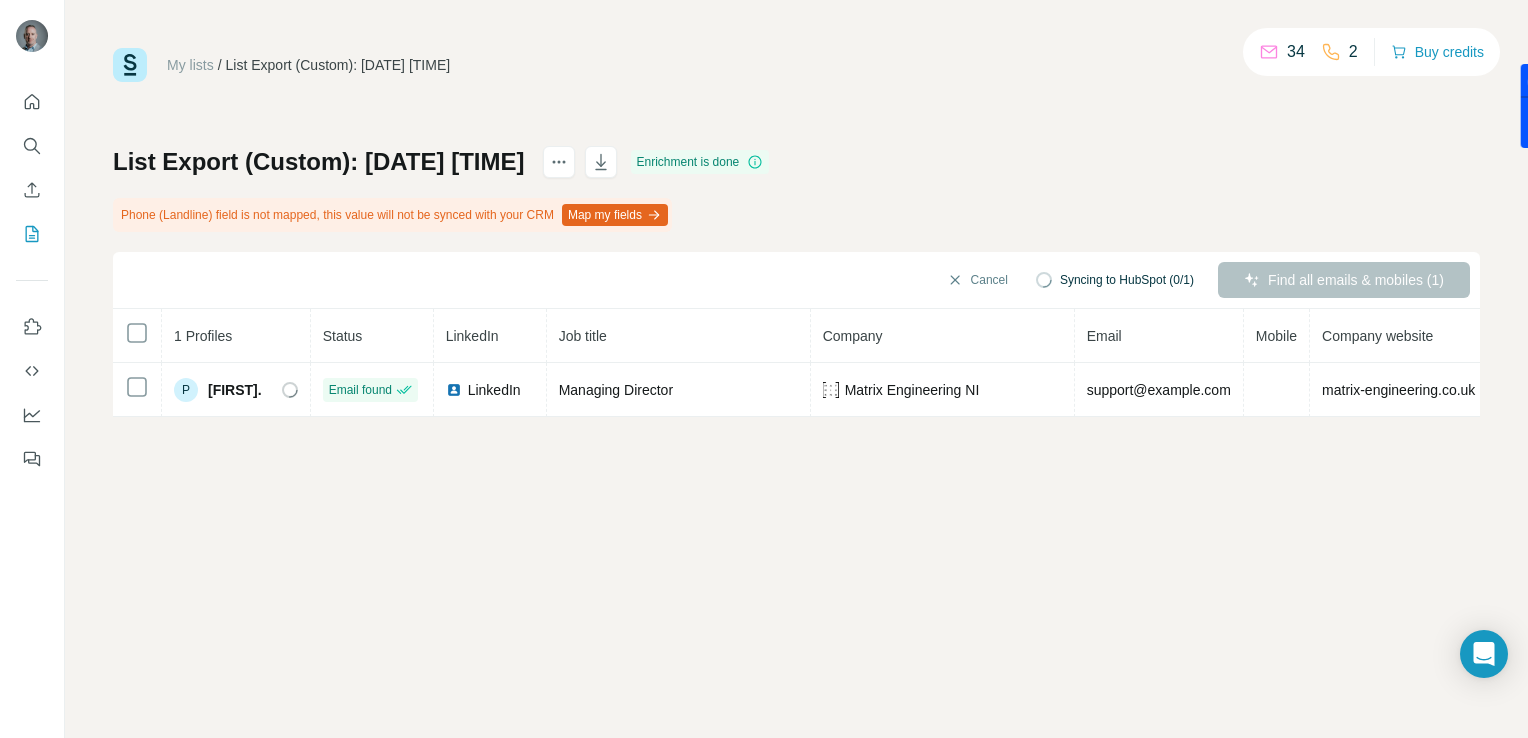 click on "Cancel Syncing to HubSpot (0/1)   Find all emails & mobiles (1)" at bounding box center [796, 280] 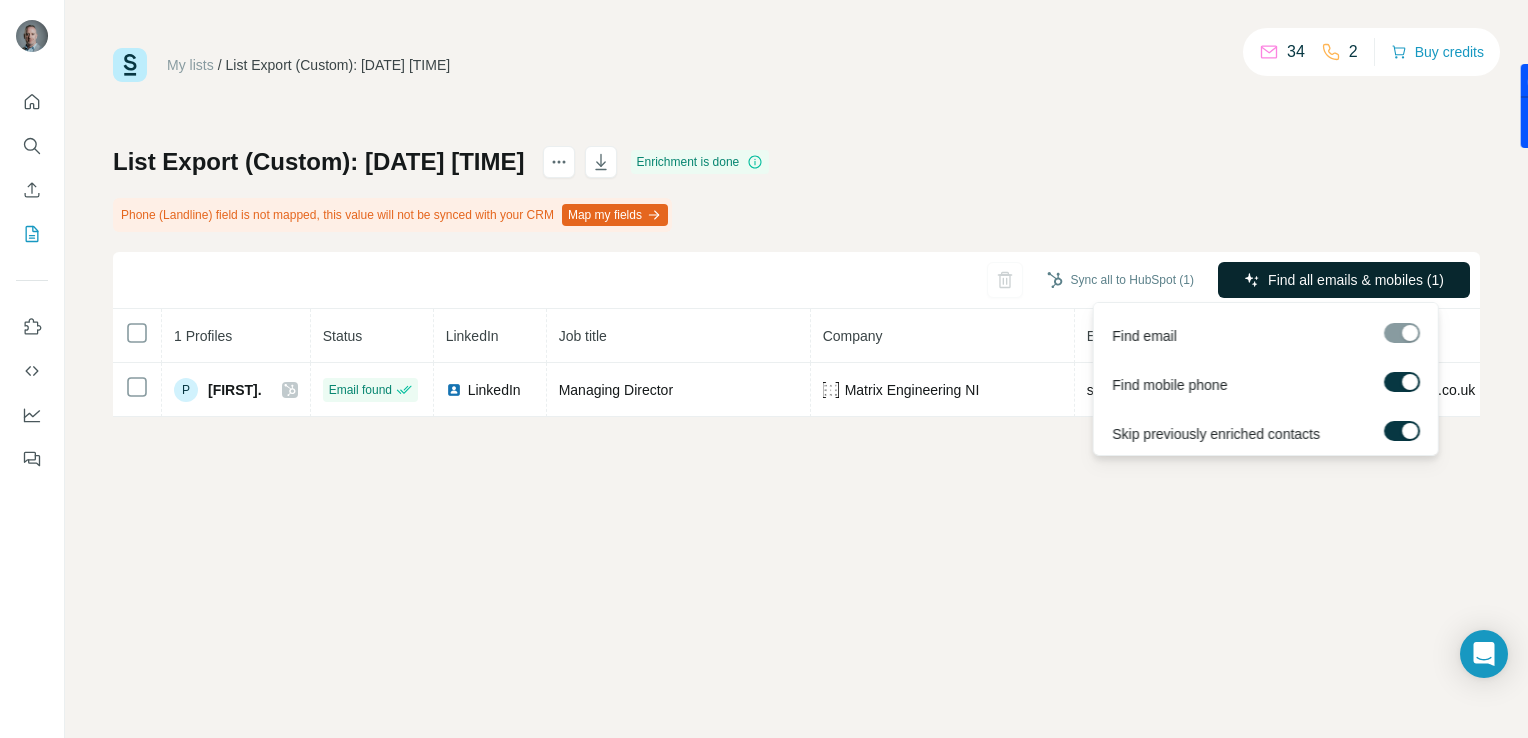 click on "Find all emails & mobiles (1)" at bounding box center (1356, 280) 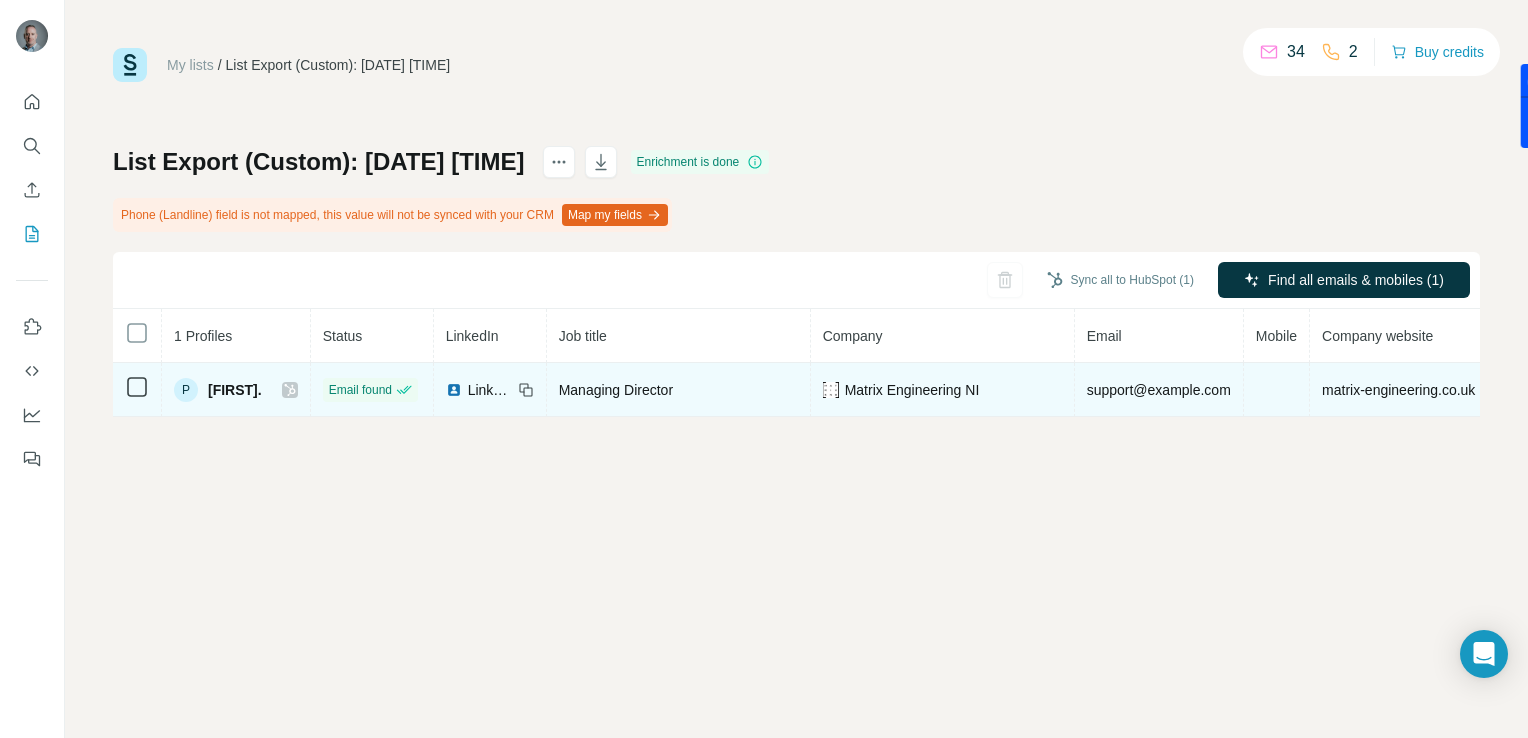 drag, startPoint x: 1320, startPoint y: 385, endPoint x: 1097, endPoint y: 390, distance: 223.05605 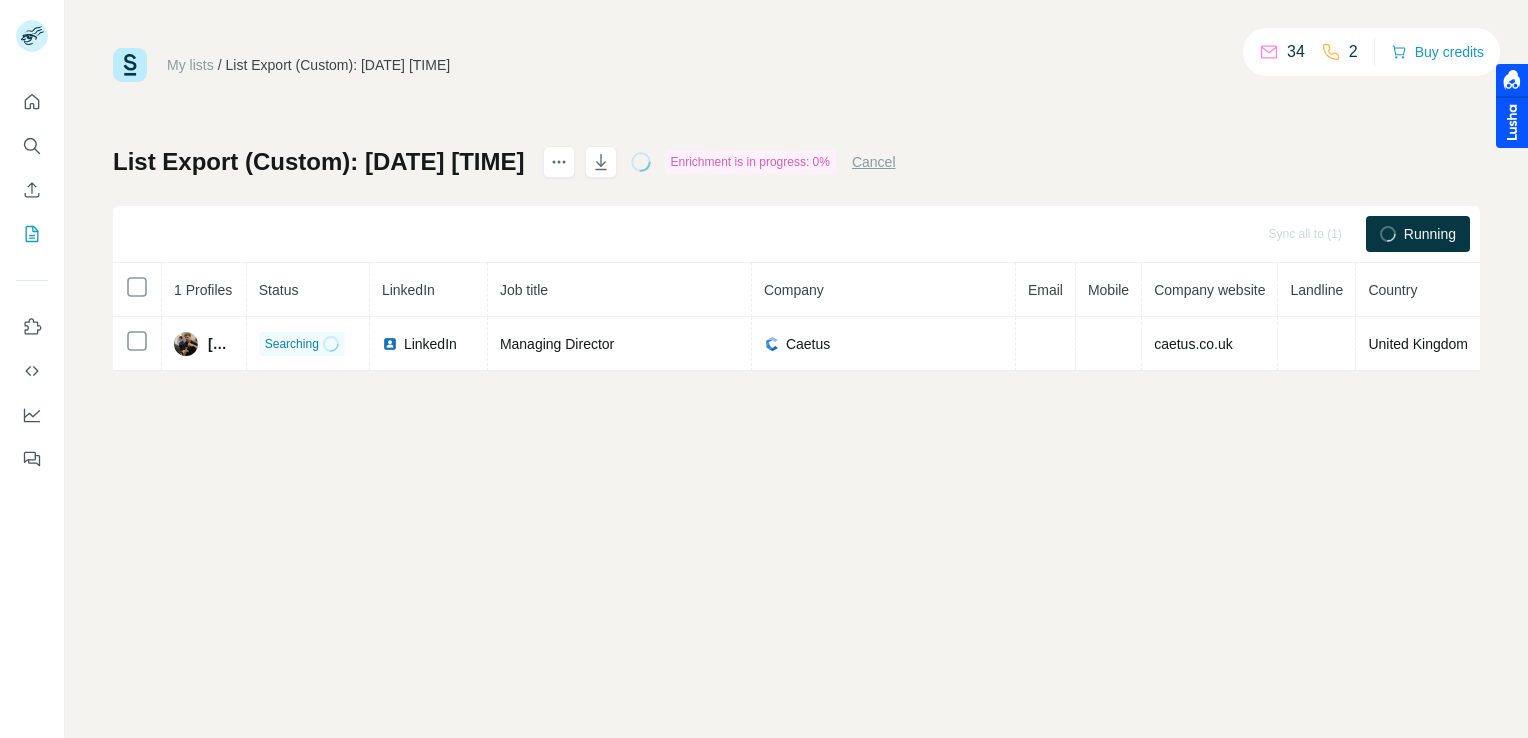 scroll, scrollTop: 0, scrollLeft: 0, axis: both 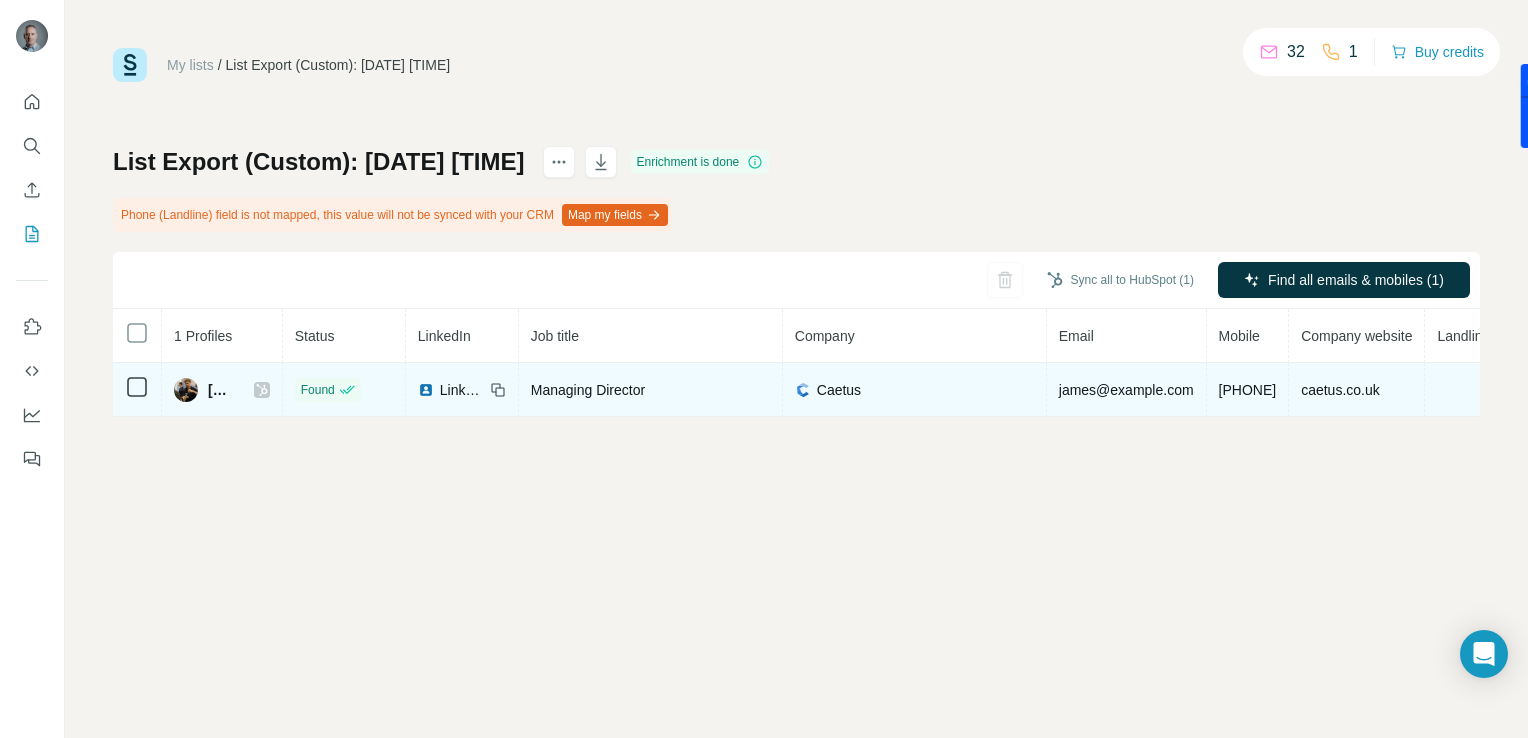 drag, startPoint x: 1203, startPoint y: 388, endPoint x: 1067, endPoint y: 388, distance: 136 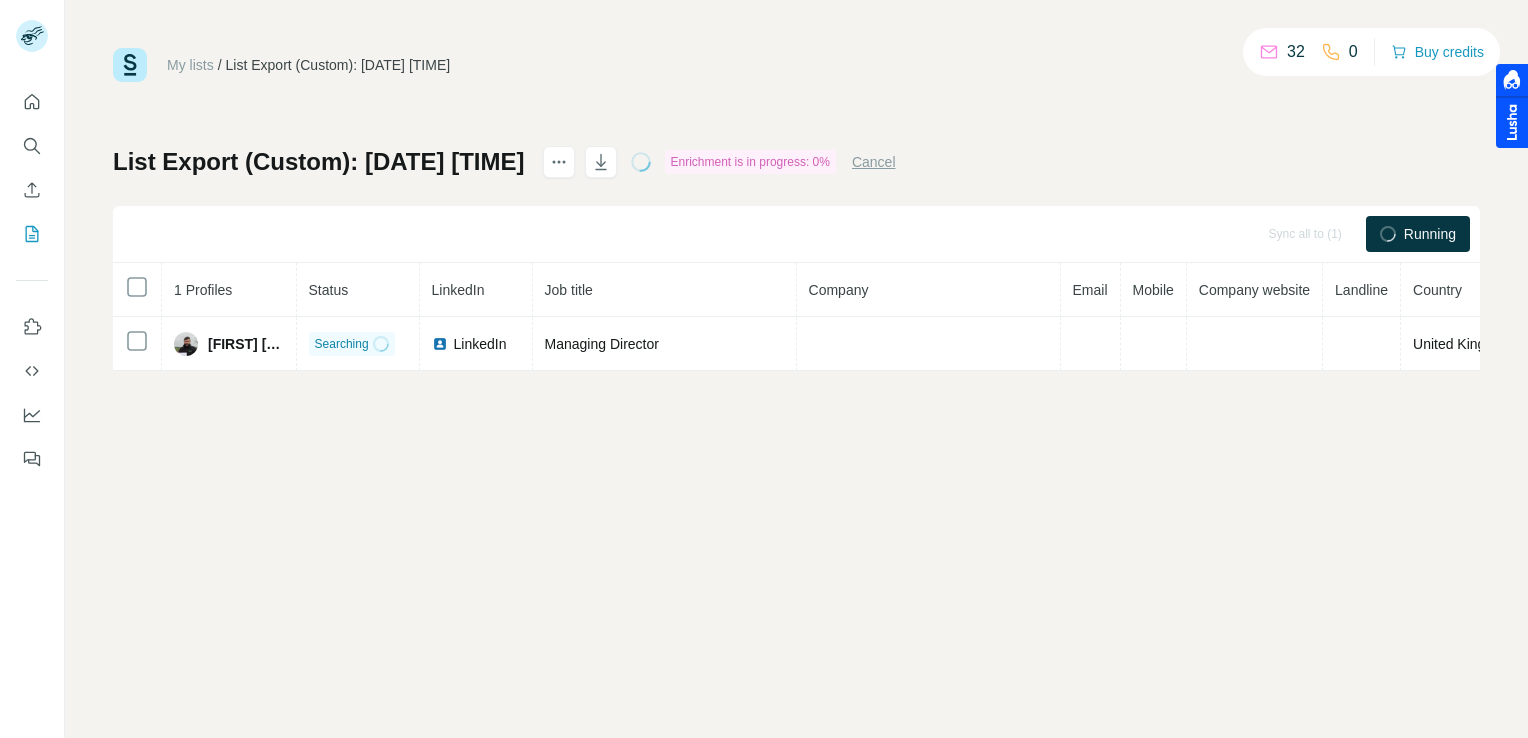 scroll, scrollTop: 0, scrollLeft: 0, axis: both 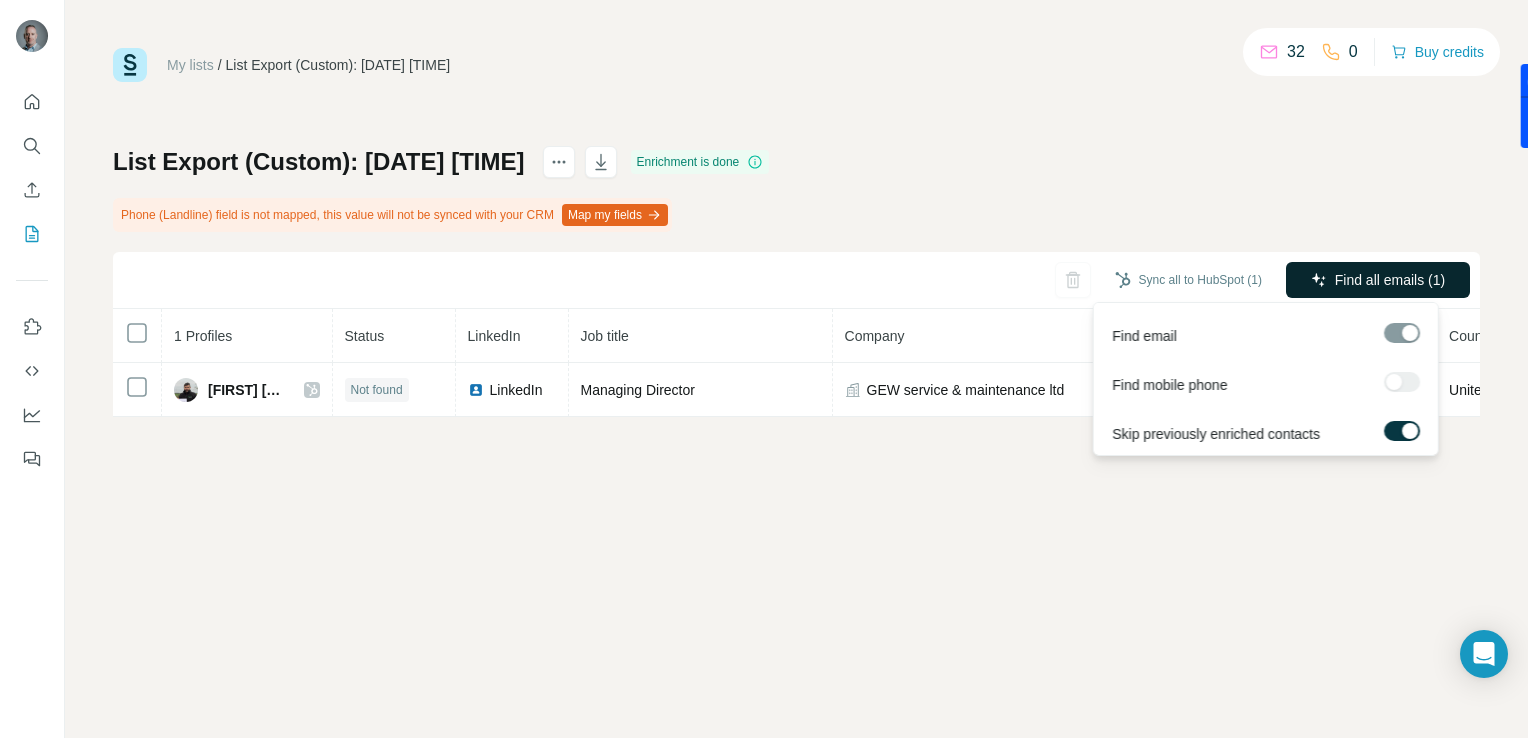 click on "Find all emails (1)" at bounding box center [1378, 280] 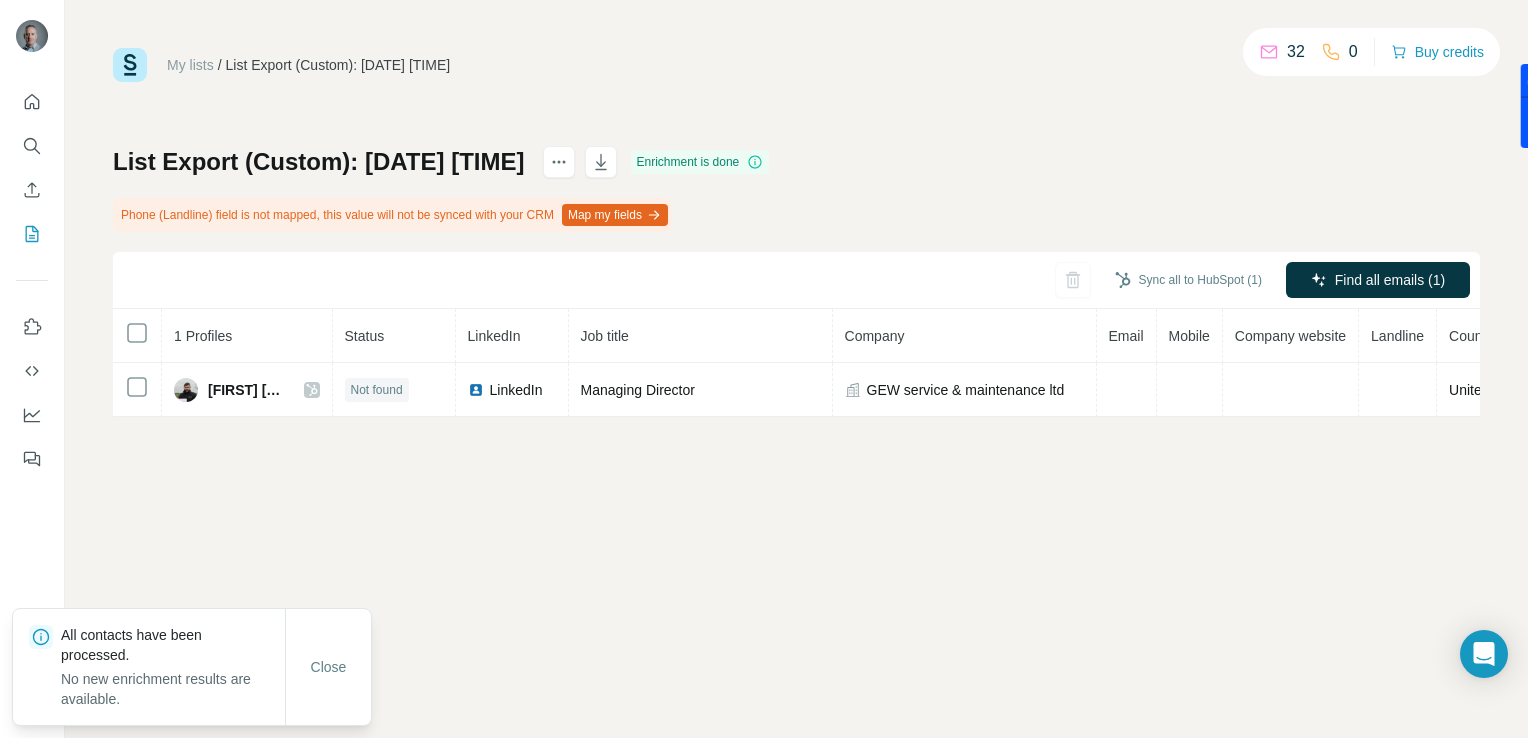 click on "My lists / List Export (Custom): [DATE] [TIME] 32 0 Buy credits List Export (Custom): [DATE] [TIME] Enrichment is done Phone (Landline) field is not mapped, this value will not be synced with your CRM Map my fields Sync all to HubSpot (1) Find all emails (1) 1 Profiles Status LinkedIn Job title Company Email Mobile Company website Landline Country [FIRST] [LAST] Not found LinkedIn Managing Director GEW service & maintenance ltd [COUNTRY]" at bounding box center [796, 369] 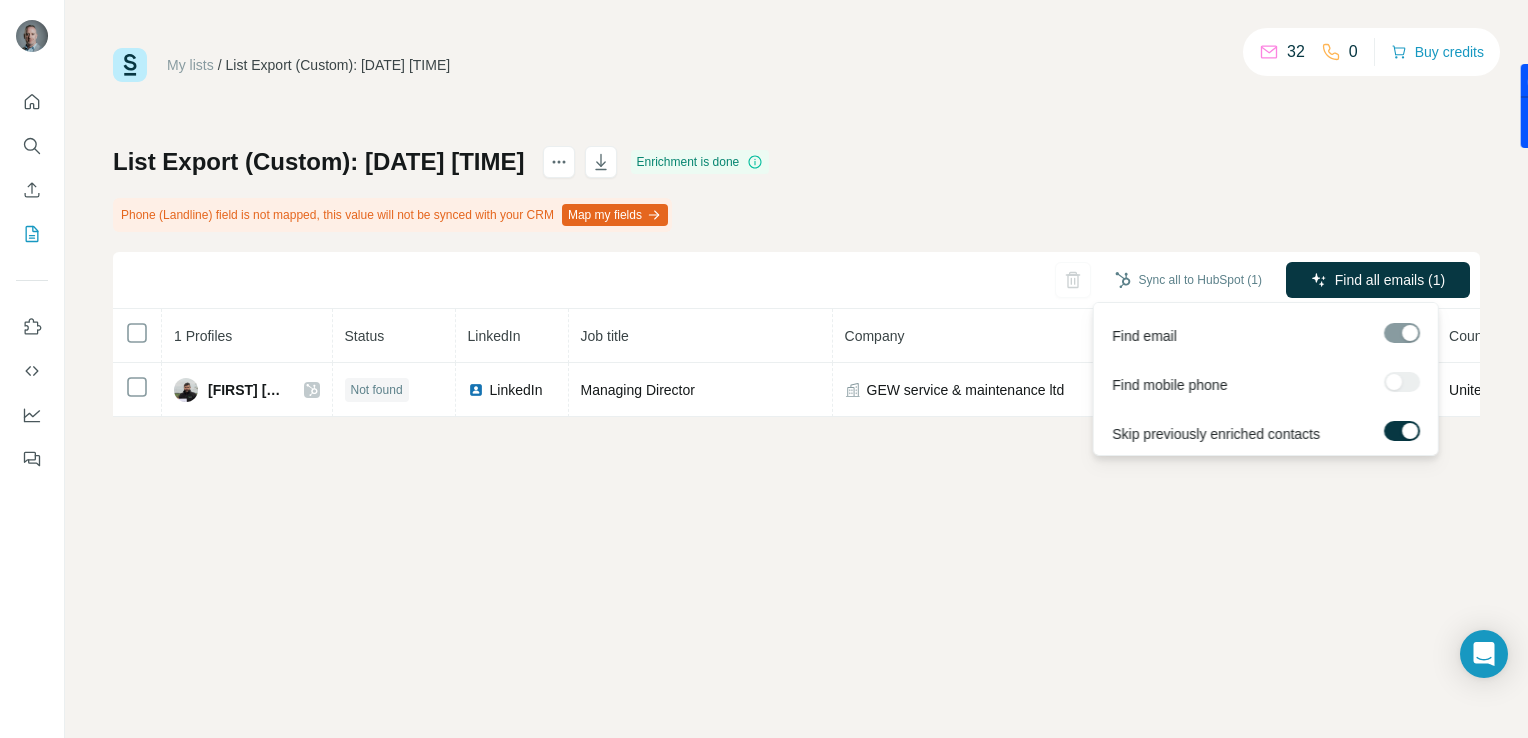click on "Find all emails (1)" at bounding box center [1390, 280] 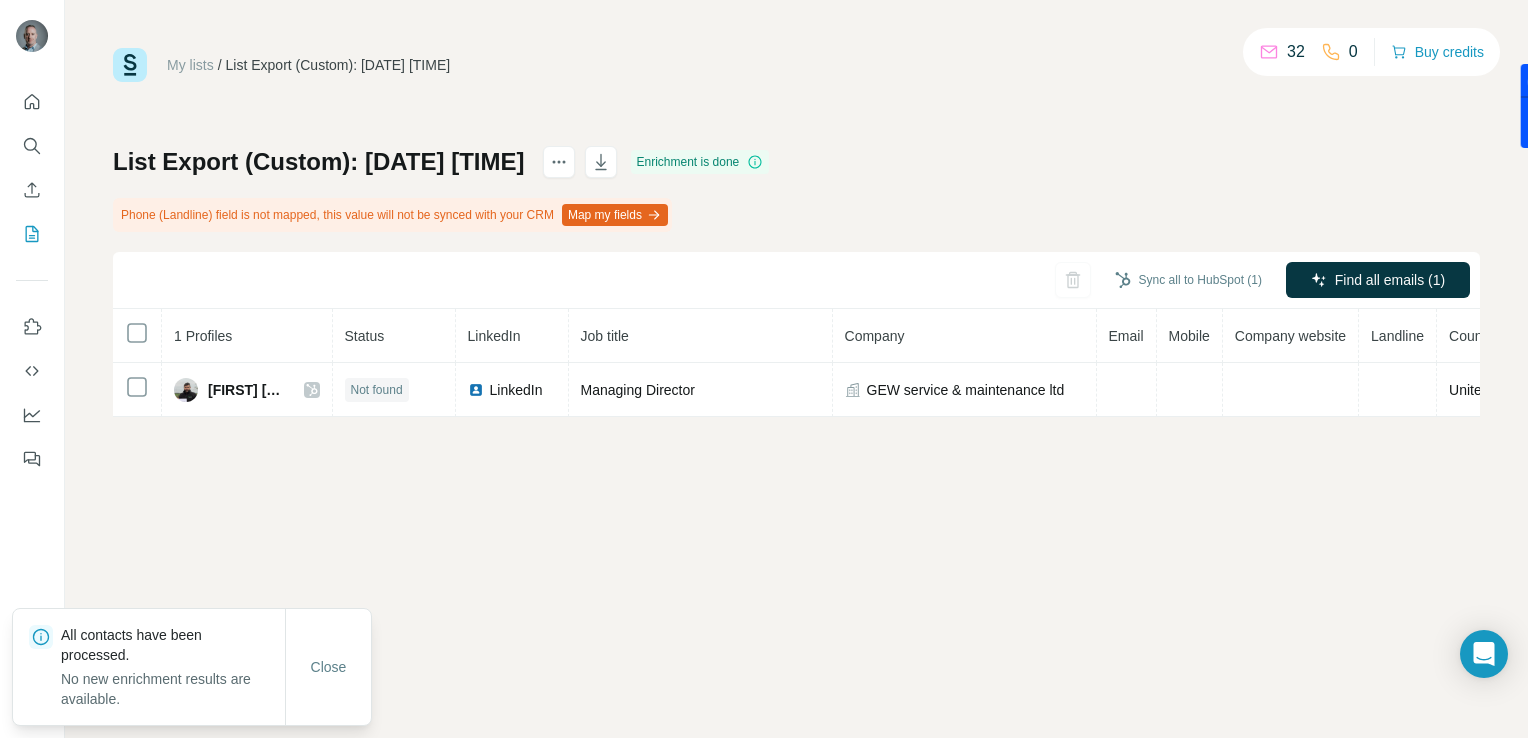 click on "My lists / List Export (Custom): 07/08/2025 09:20 32 0 Buy credits List Export (Custom): 07/08/2025 09:20 Enrichment is done Phone (Landline) field is not mapped, this value will not be synced with your CRM Map my fields Sync all to HubSpot (1) Find all emails (1) 1 Profiles Status LinkedIn Job title Company Email Mobile Company website Landline Country Owen Flynn Not found LinkedIn Managing Director GEW service & maintenance ltd United Kingdom" at bounding box center [796, 369] 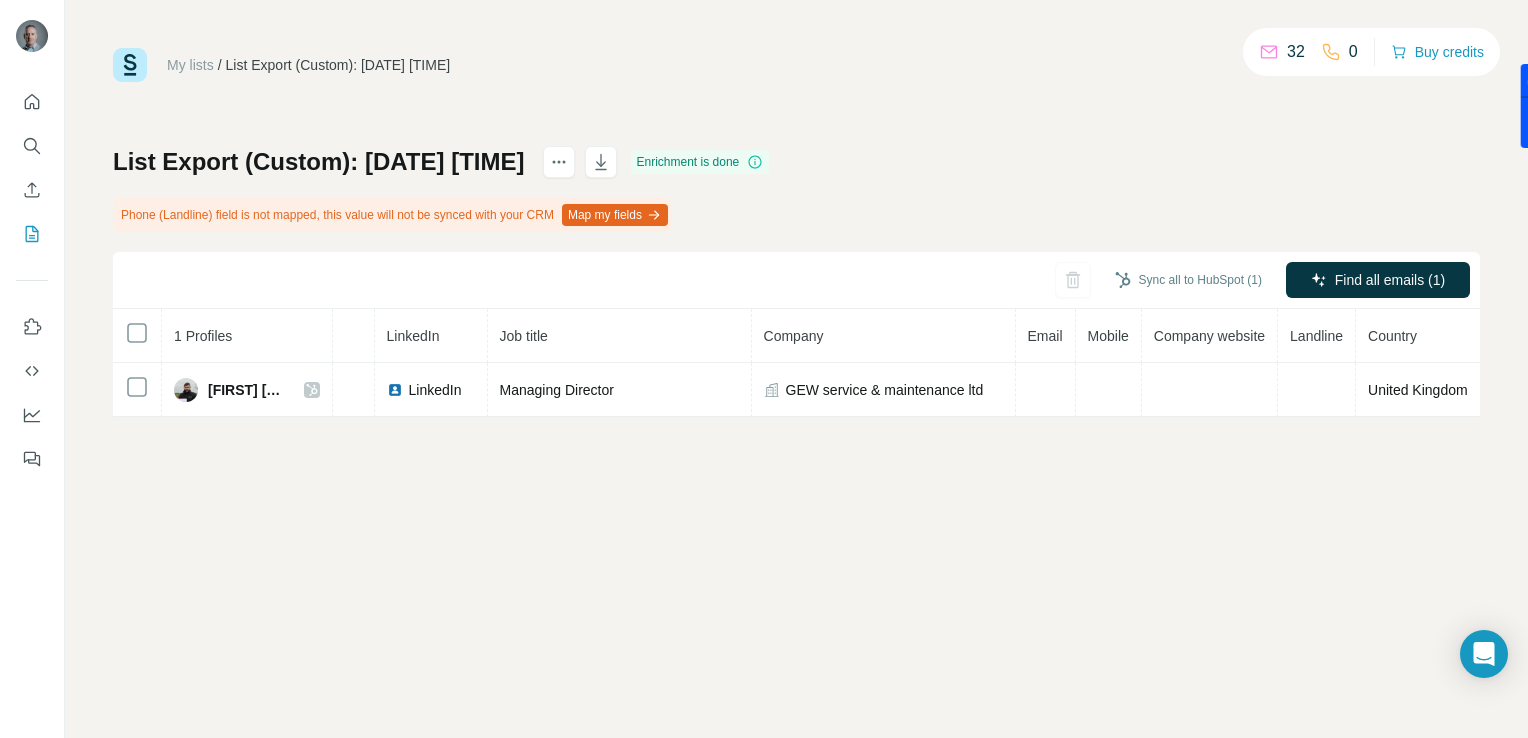 scroll, scrollTop: 0, scrollLeft: 0, axis: both 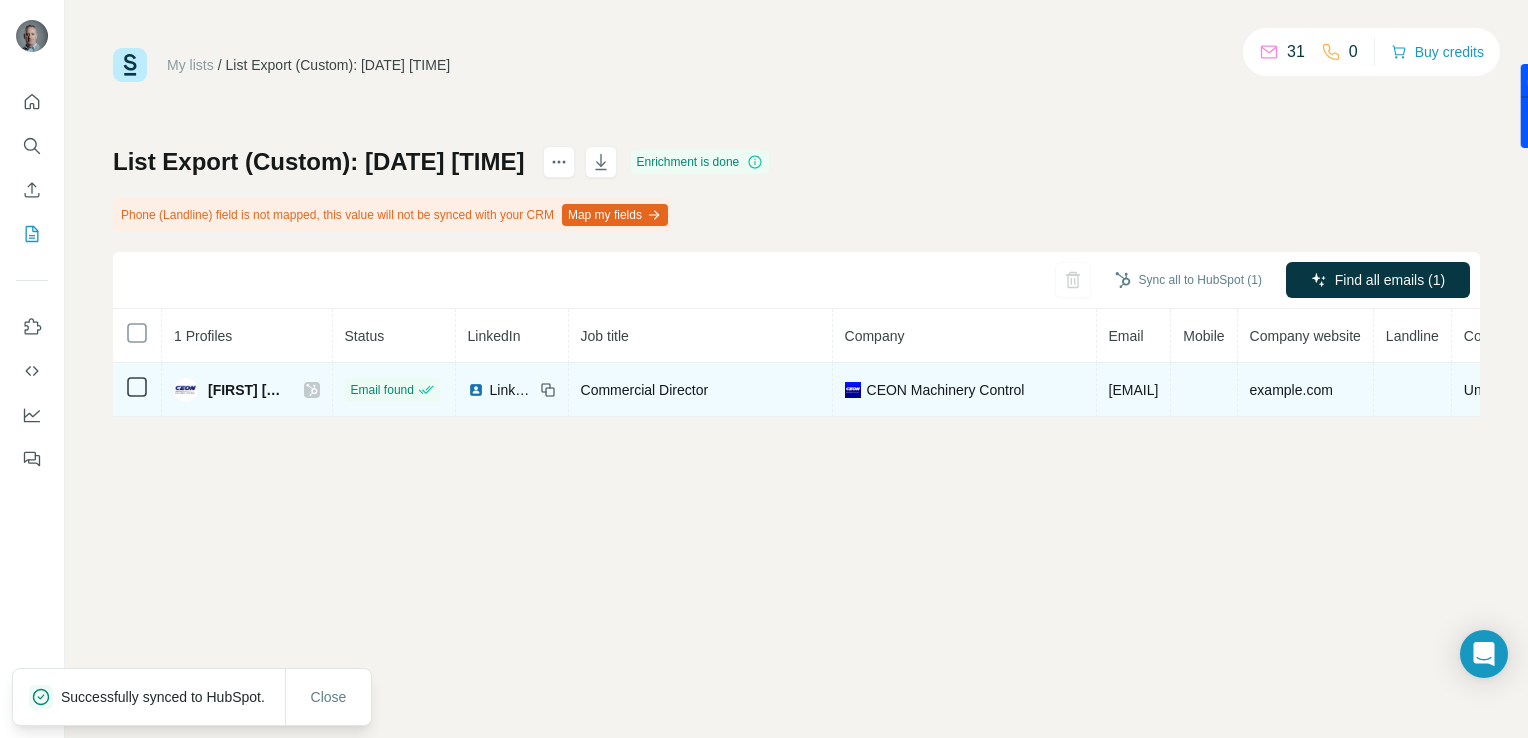 drag, startPoint x: 1296, startPoint y: 386, endPoint x: 1101, endPoint y: 393, distance: 195.1256 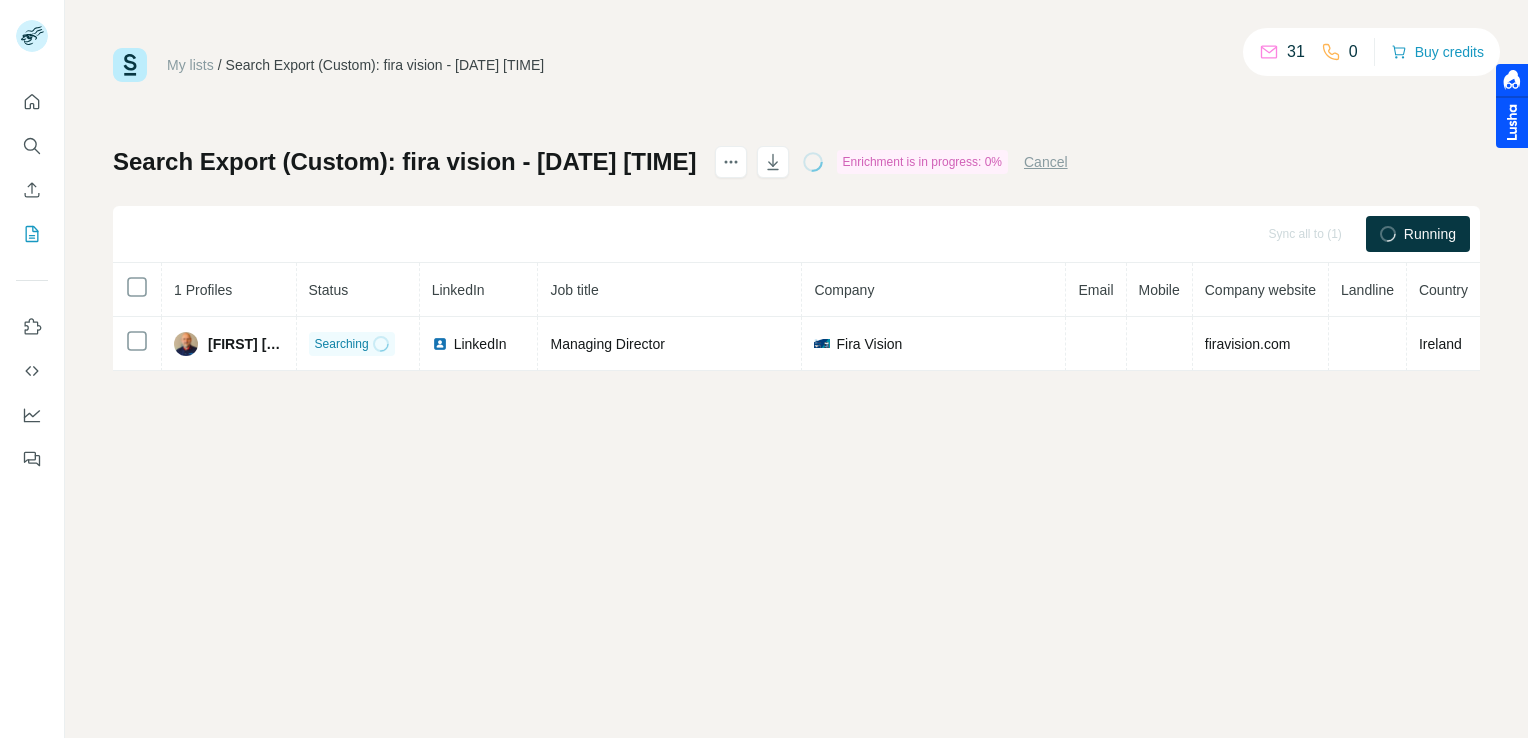 scroll, scrollTop: 0, scrollLeft: 0, axis: both 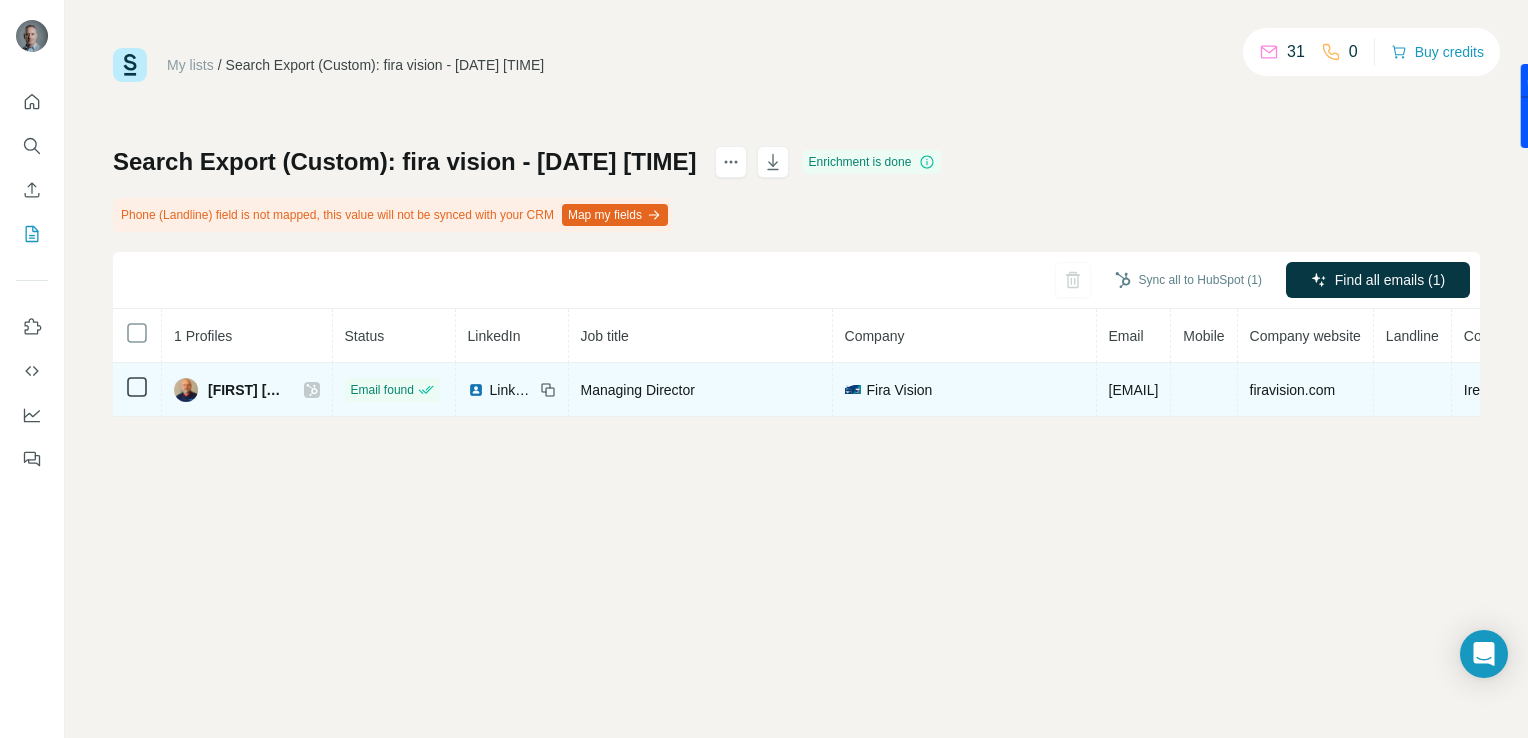 drag, startPoint x: 1216, startPoint y: 395, endPoint x: 1089, endPoint y: 397, distance: 127.01575 